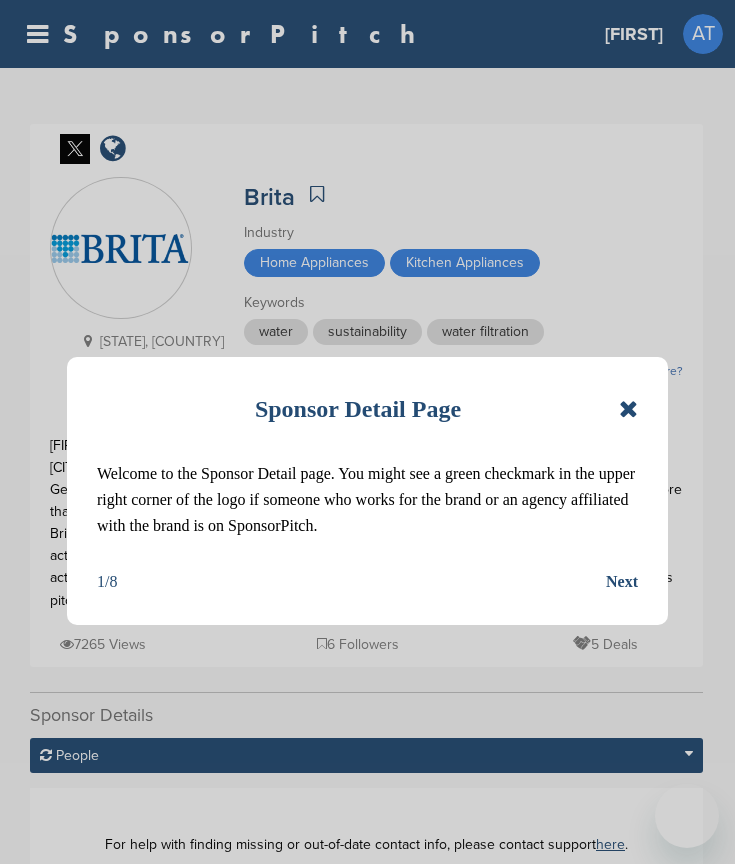 scroll, scrollTop: 0, scrollLeft: 0, axis: both 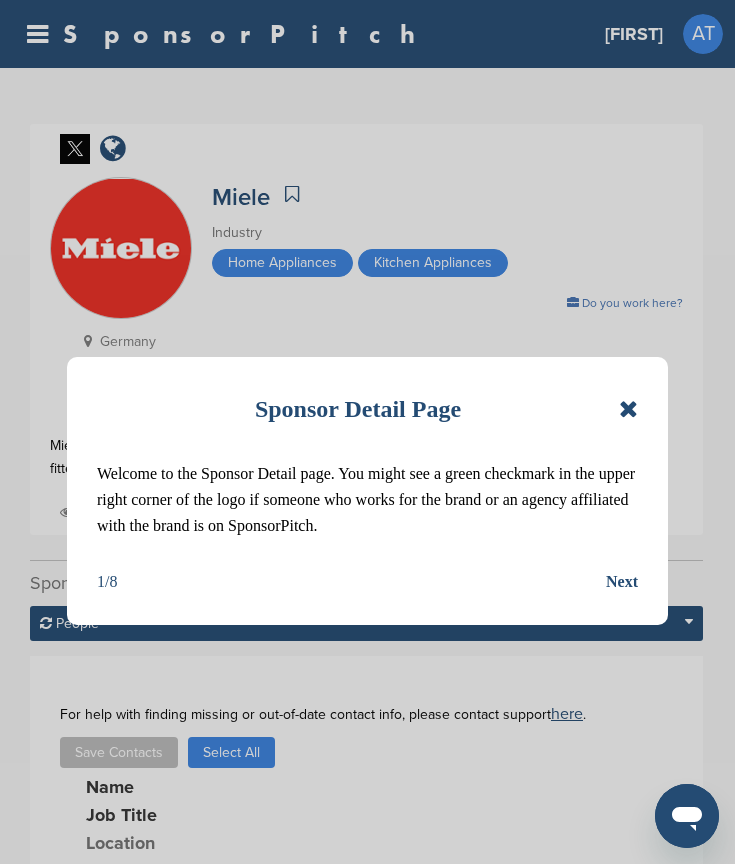click at bounding box center [628, 409] 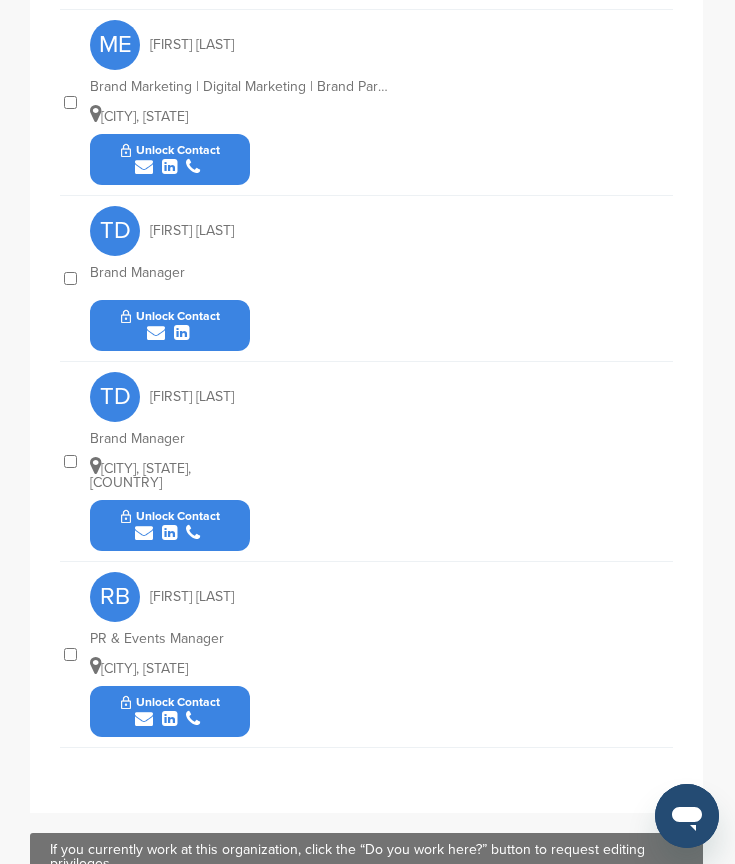scroll, scrollTop: 1978, scrollLeft: 0, axis: vertical 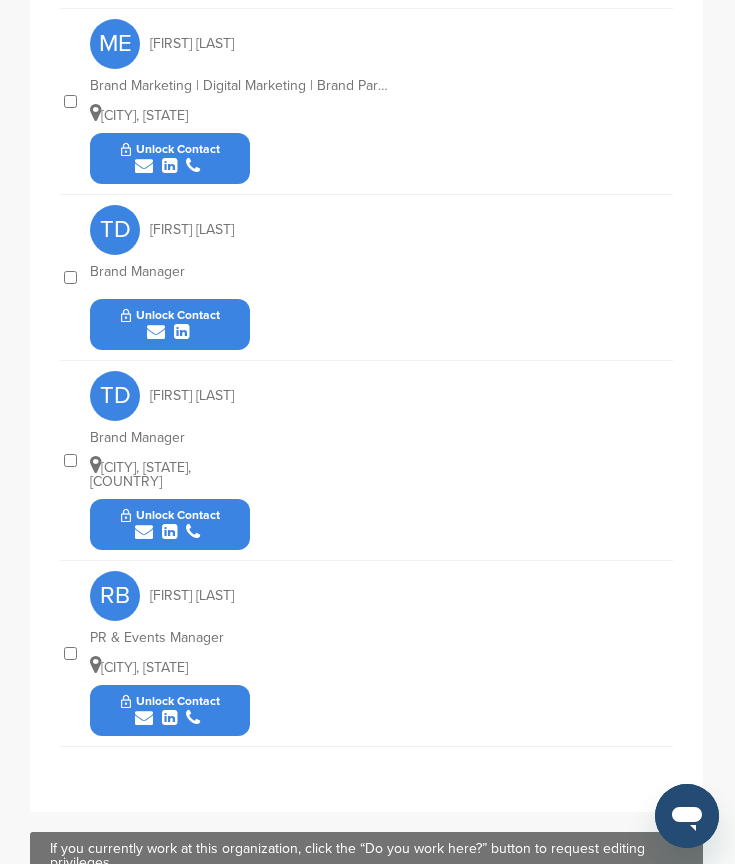 click on "Unlock Contact" at bounding box center (170, 524) 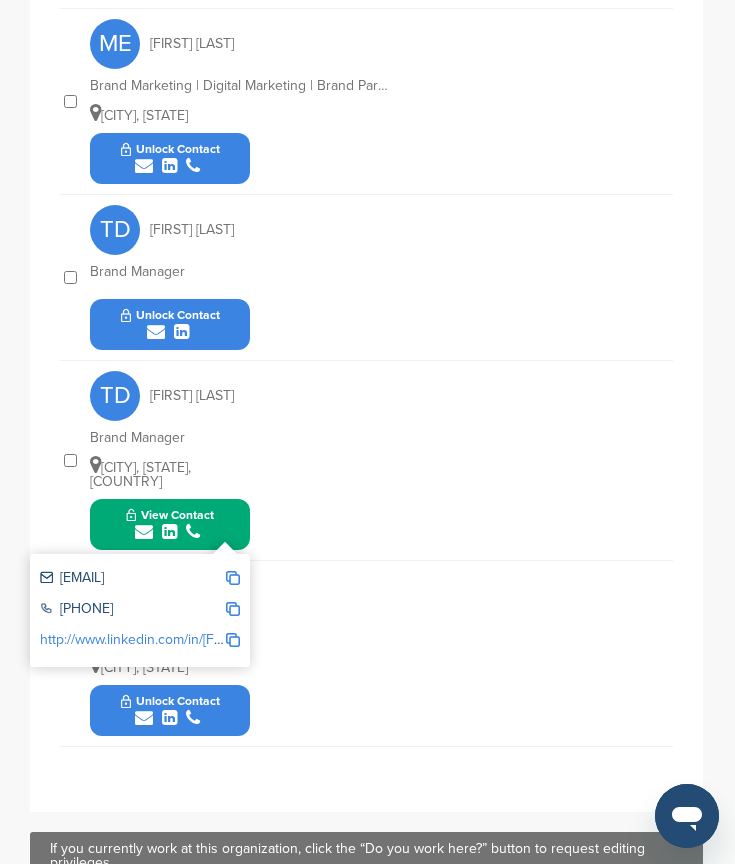 click at bounding box center [233, 578] 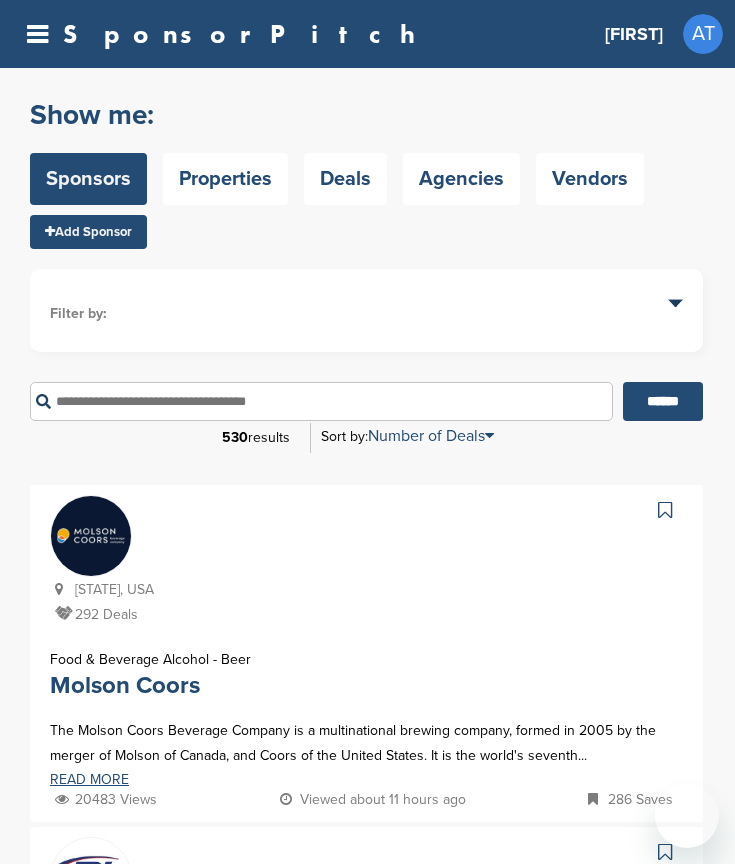 scroll, scrollTop: 2056, scrollLeft: 0, axis: vertical 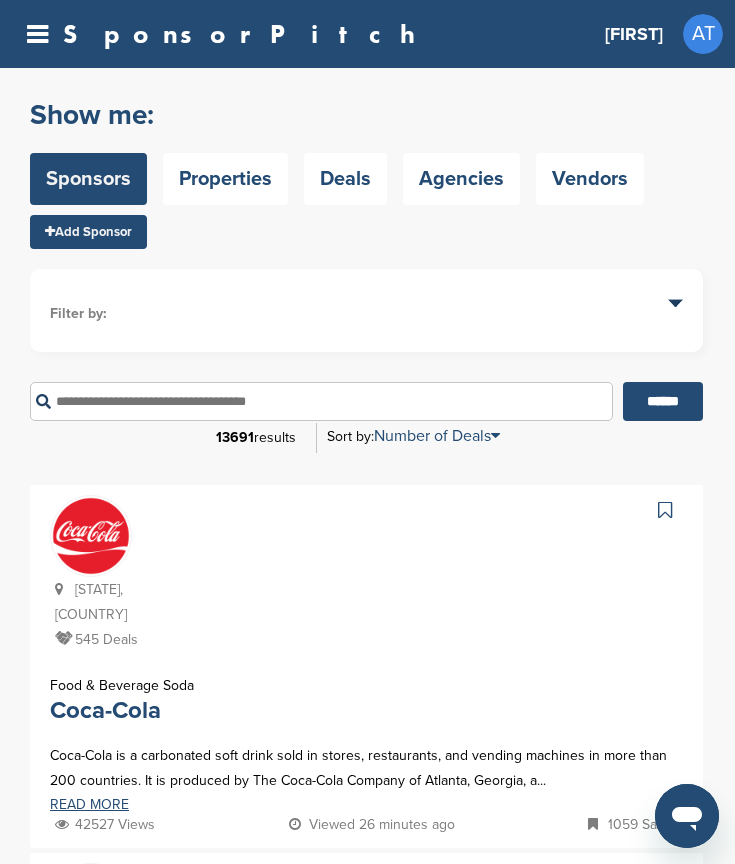 click on "[FIRST]" at bounding box center [634, 34] 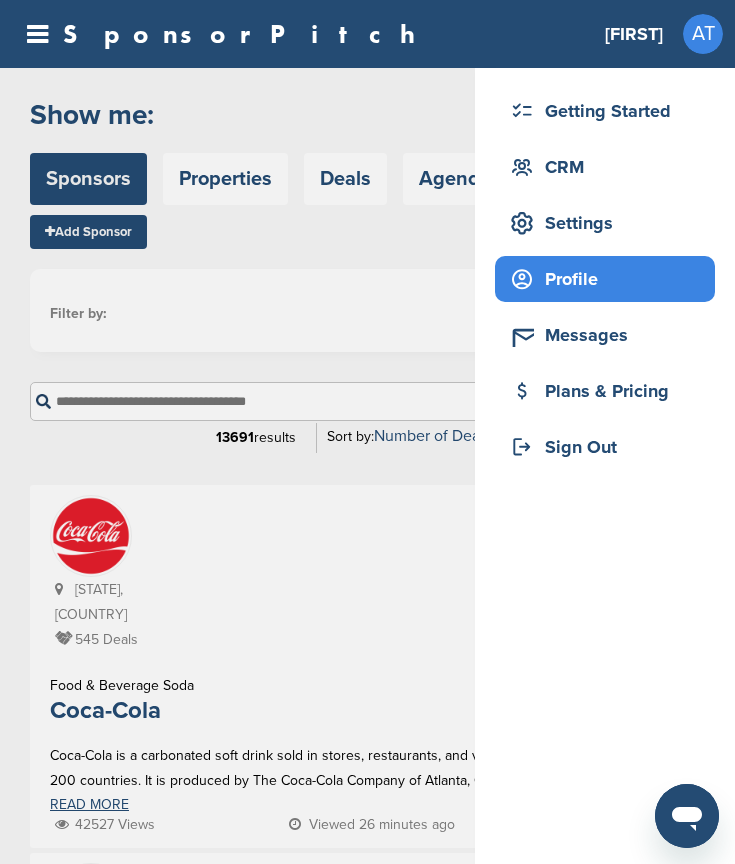 click on "Profile" at bounding box center (610, 279) 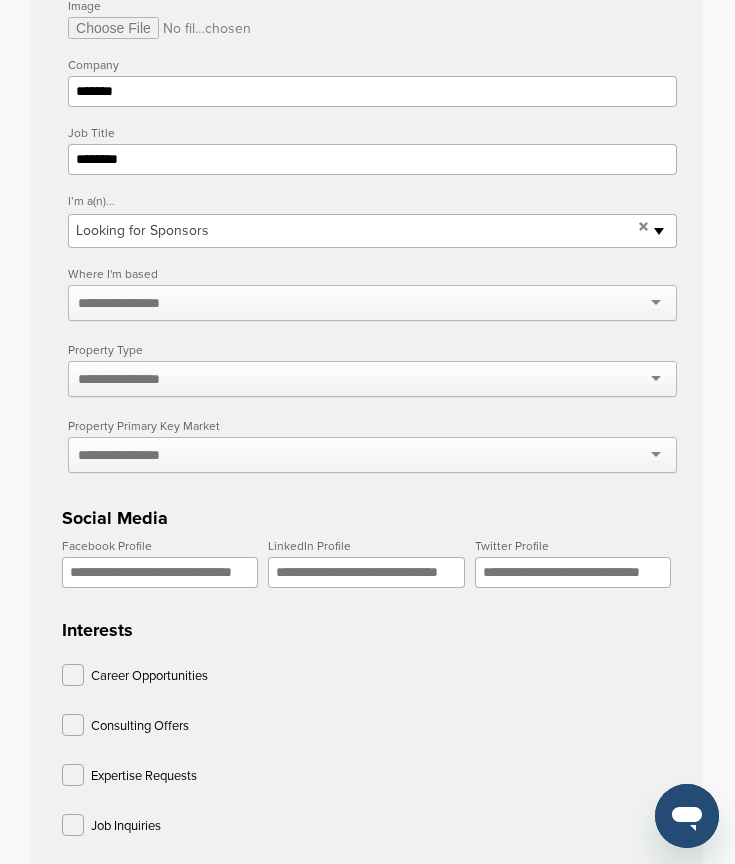 scroll, scrollTop: 0, scrollLeft: 0, axis: both 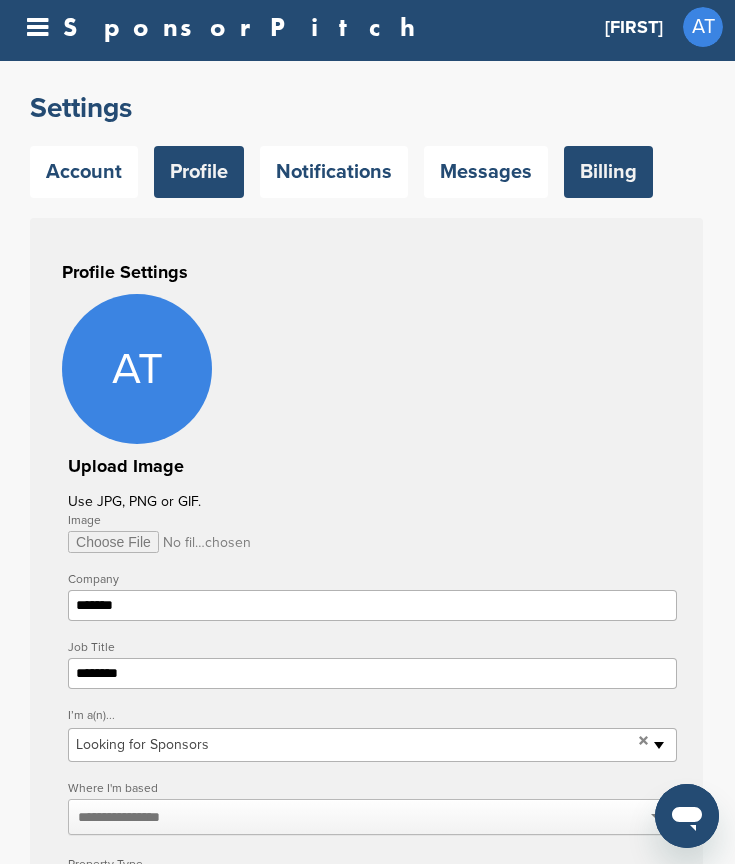 click on "Billing" at bounding box center (608, 172) 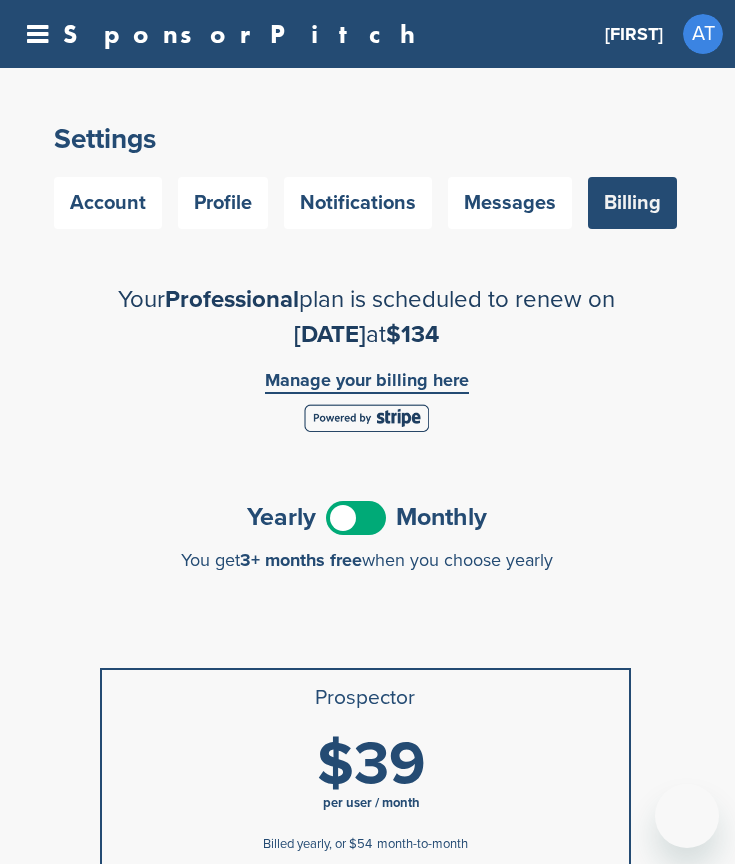 scroll, scrollTop: 0, scrollLeft: 0, axis: both 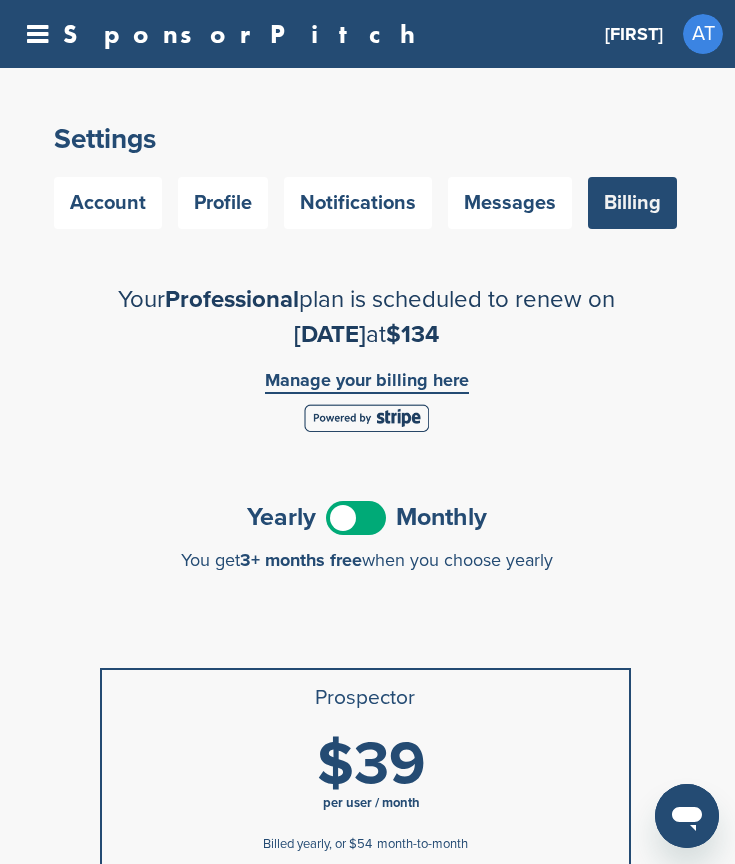 click on "Manage your billing here" at bounding box center (367, 382) 